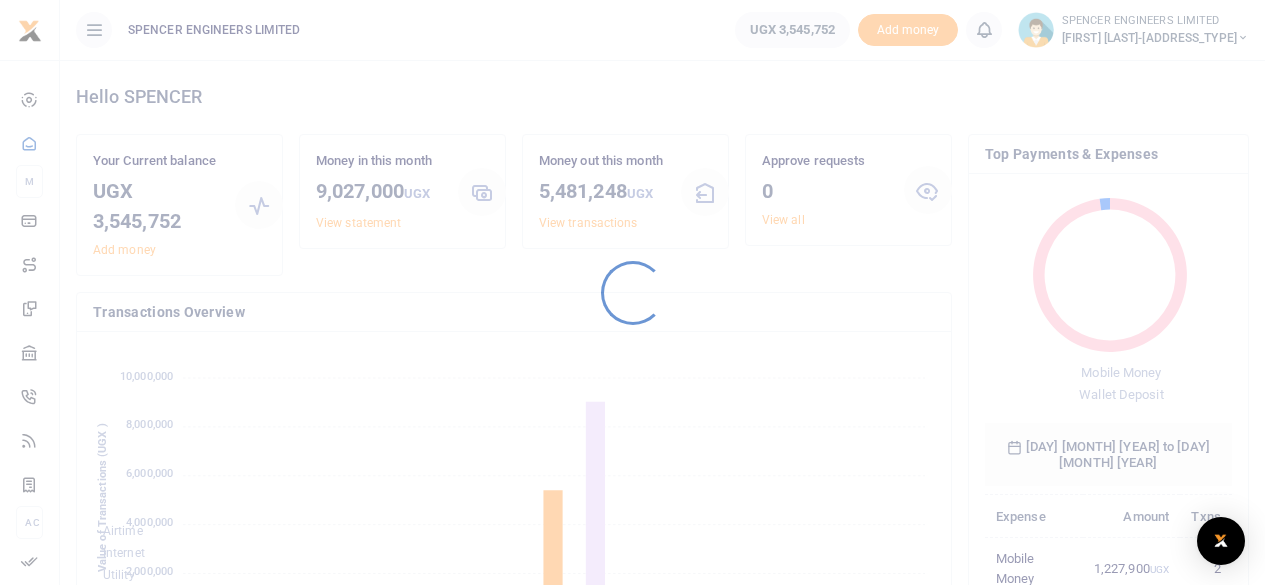 scroll, scrollTop: 0, scrollLeft: 0, axis: both 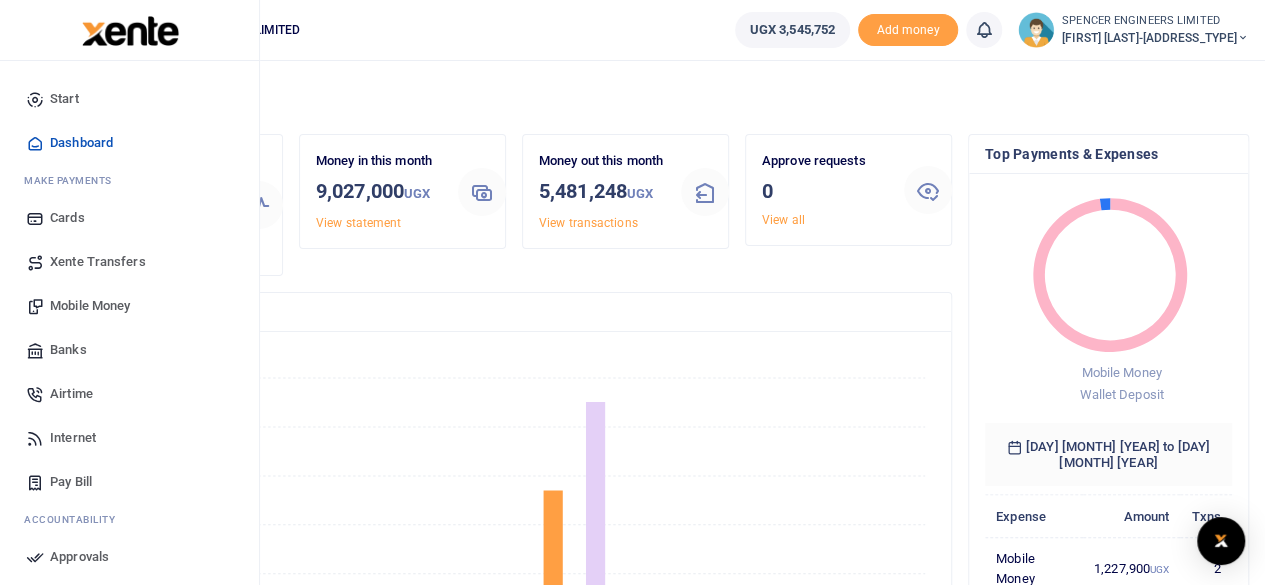 click on "Mobile Money" at bounding box center [90, 306] 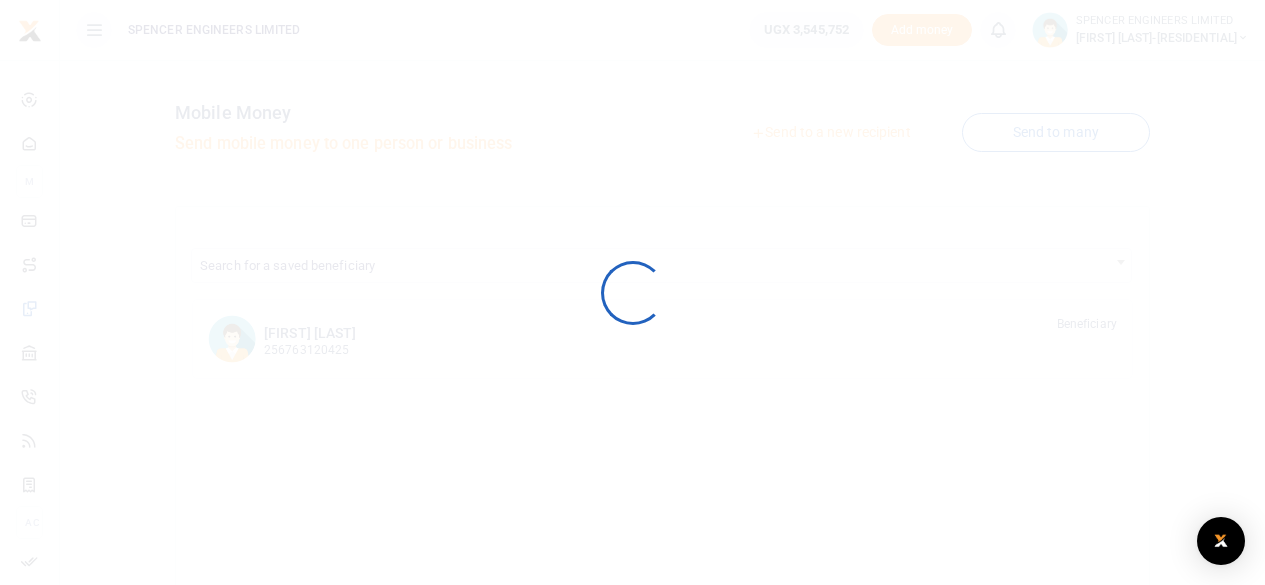 scroll, scrollTop: 0, scrollLeft: 0, axis: both 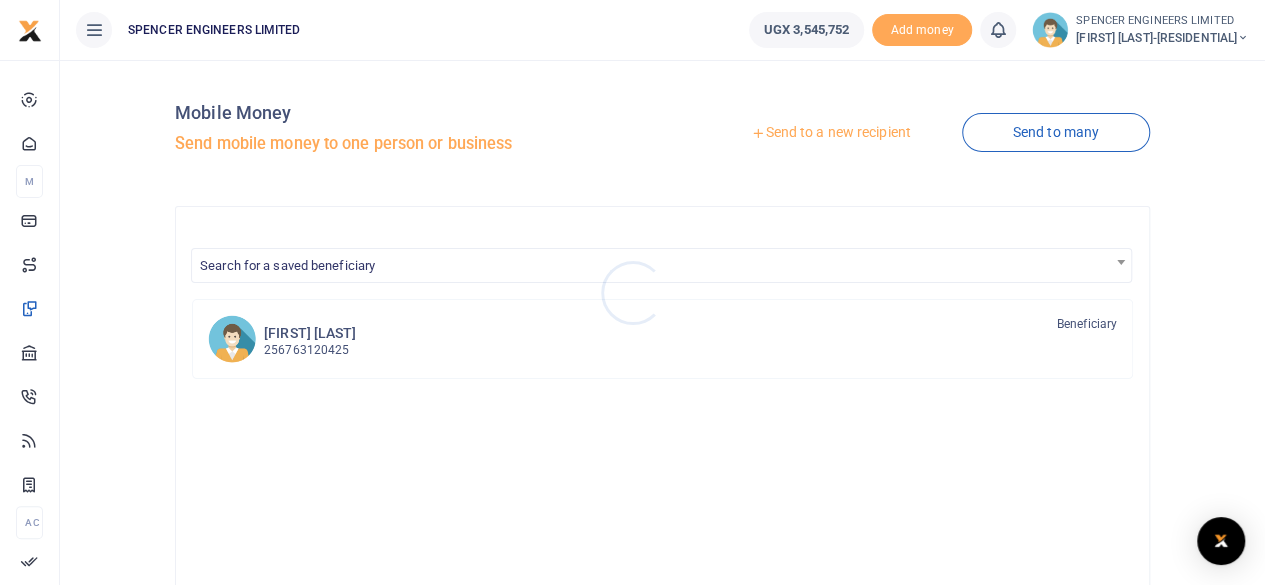 click at bounding box center [632, 292] 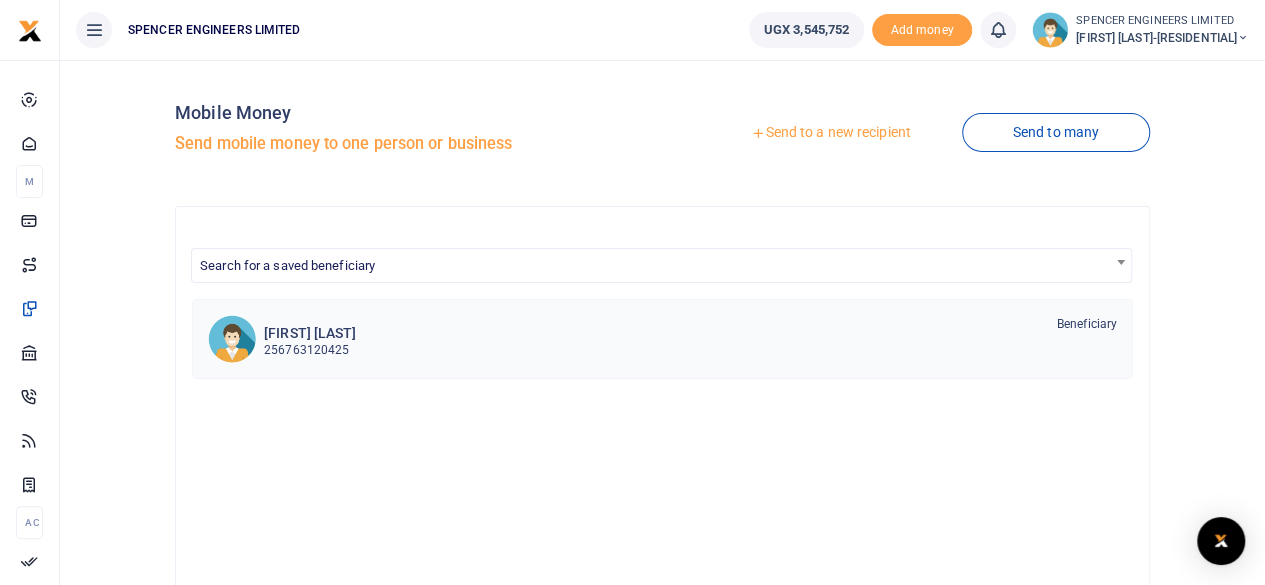 click on "256763120425" at bounding box center (310, 350) 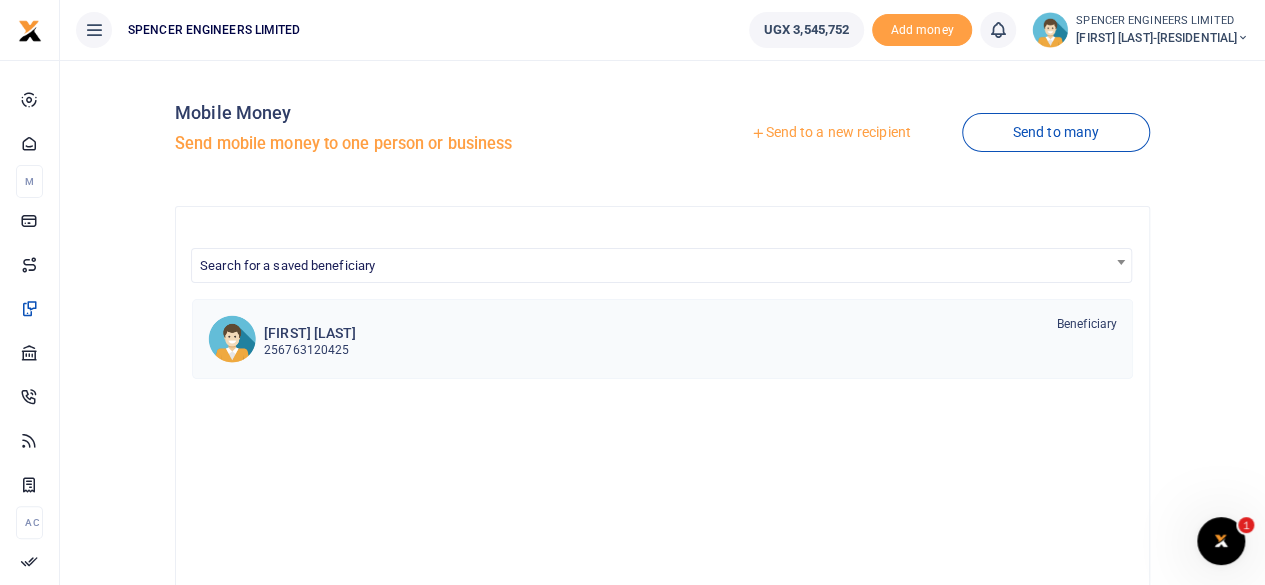 scroll, scrollTop: 0, scrollLeft: 0, axis: both 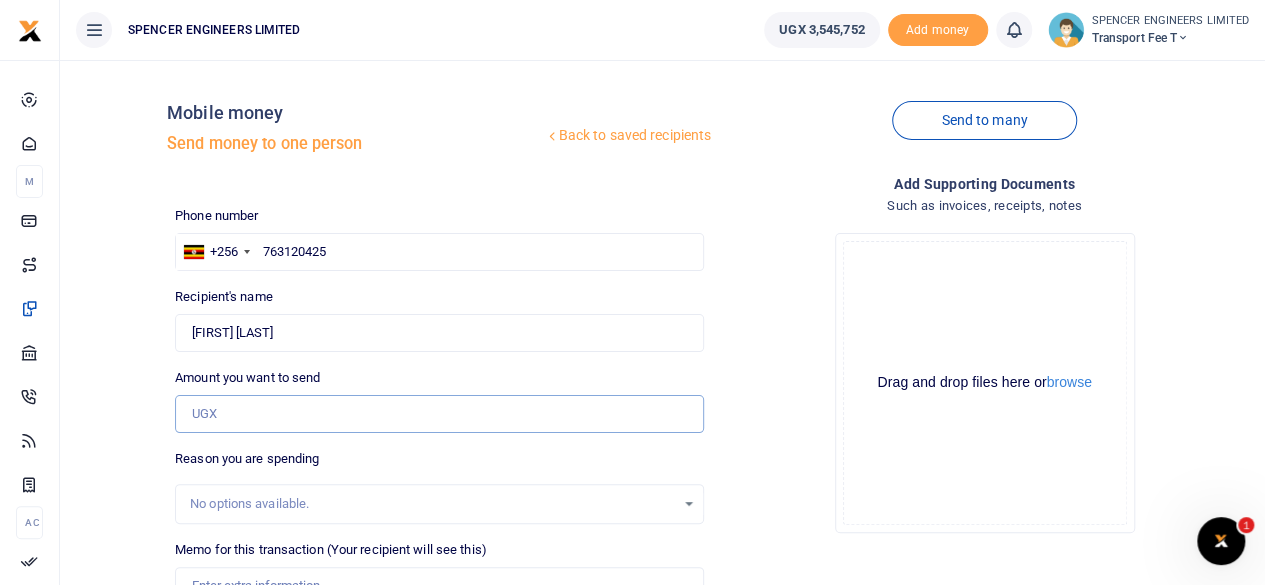 click on "Amount you want to send" at bounding box center [439, 414] 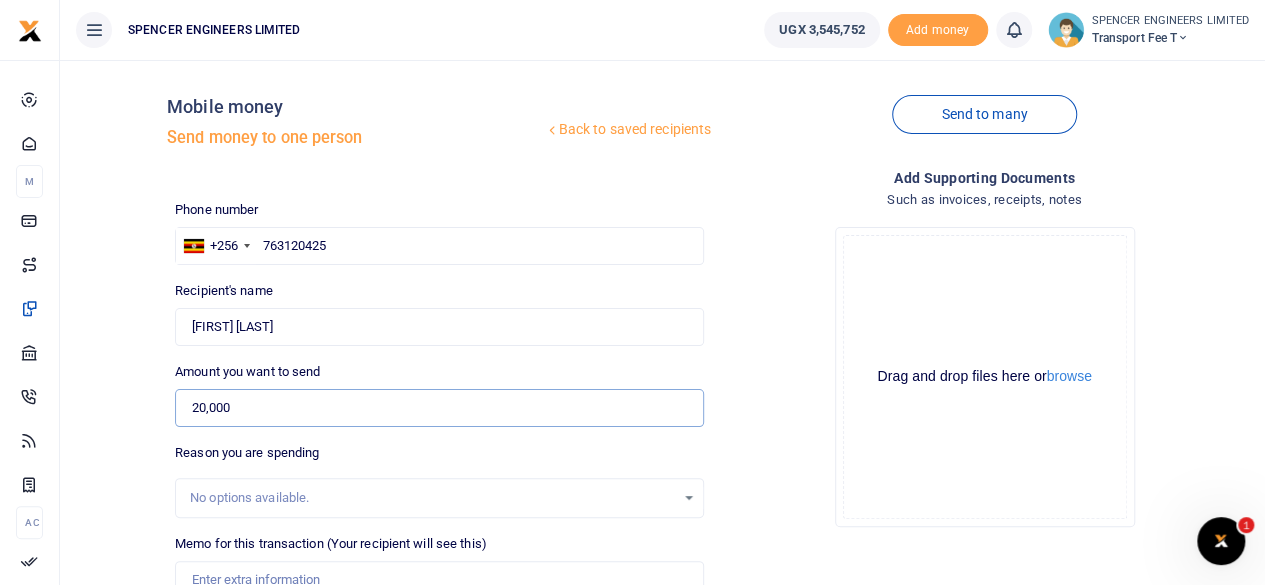 scroll, scrollTop: 200, scrollLeft: 0, axis: vertical 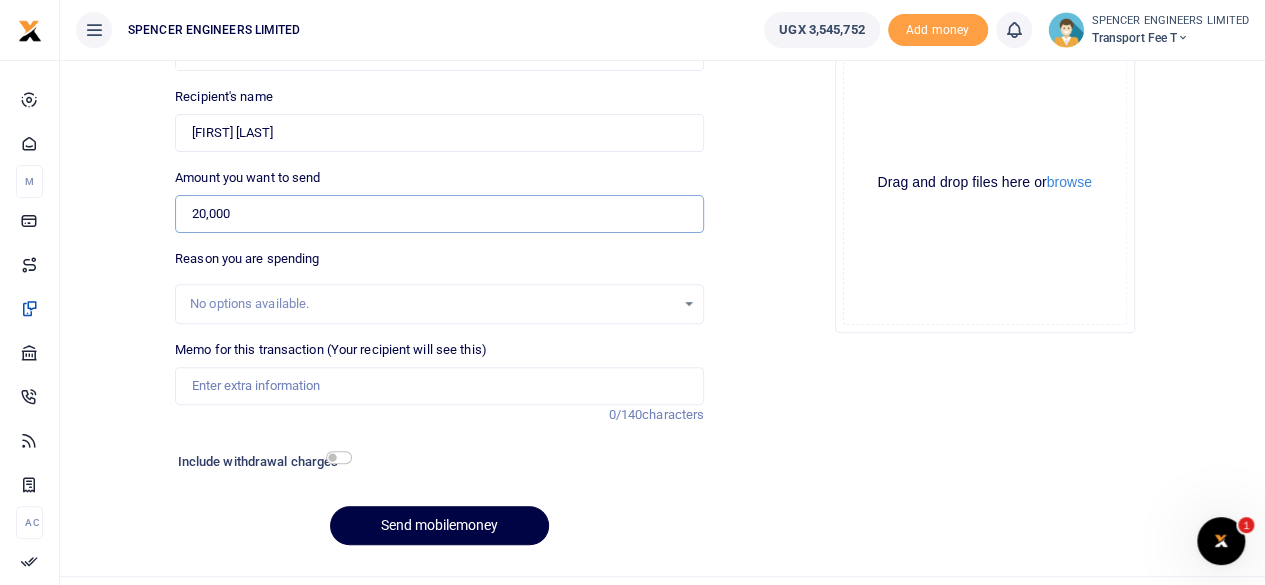 type on "20,000" 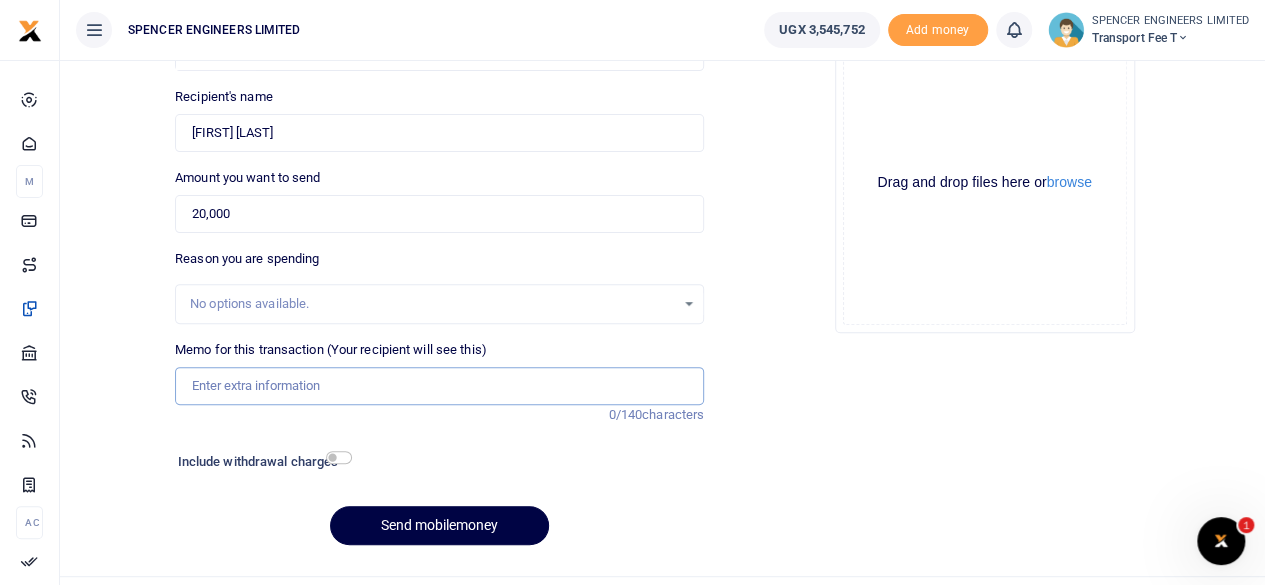 click on "Memo for this transaction (Your recipient will see this)" at bounding box center (439, 386) 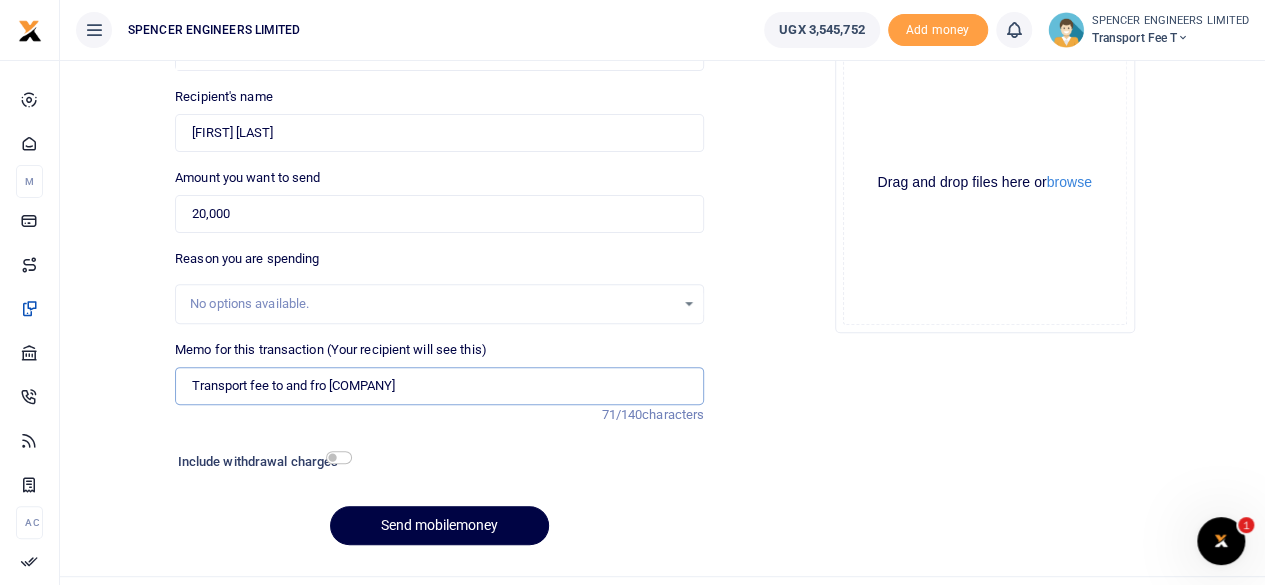 click on "Transport fee to and fro [COMPANY]" at bounding box center (439, 386) 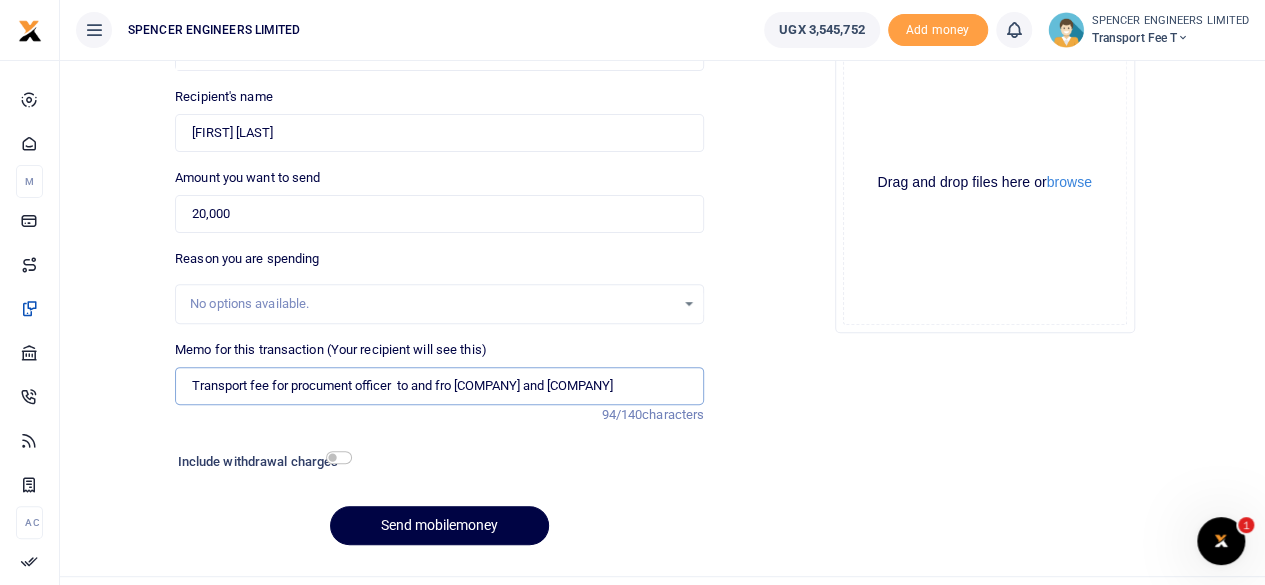 click on "Transport fee for procument officer  to and fro [COMPANY] and [COMPANY]" at bounding box center (439, 386) 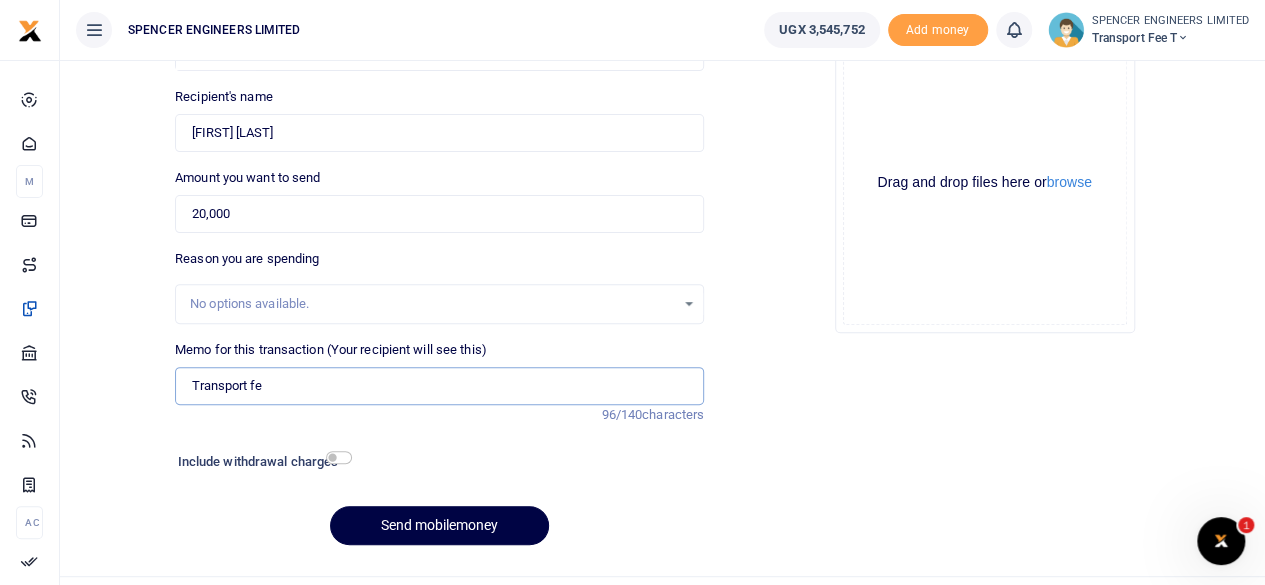 click on "Transport fee for procurement officer  to and fro Terrain Plant Ltd and Method Construction Ltd" at bounding box center [439, 386] 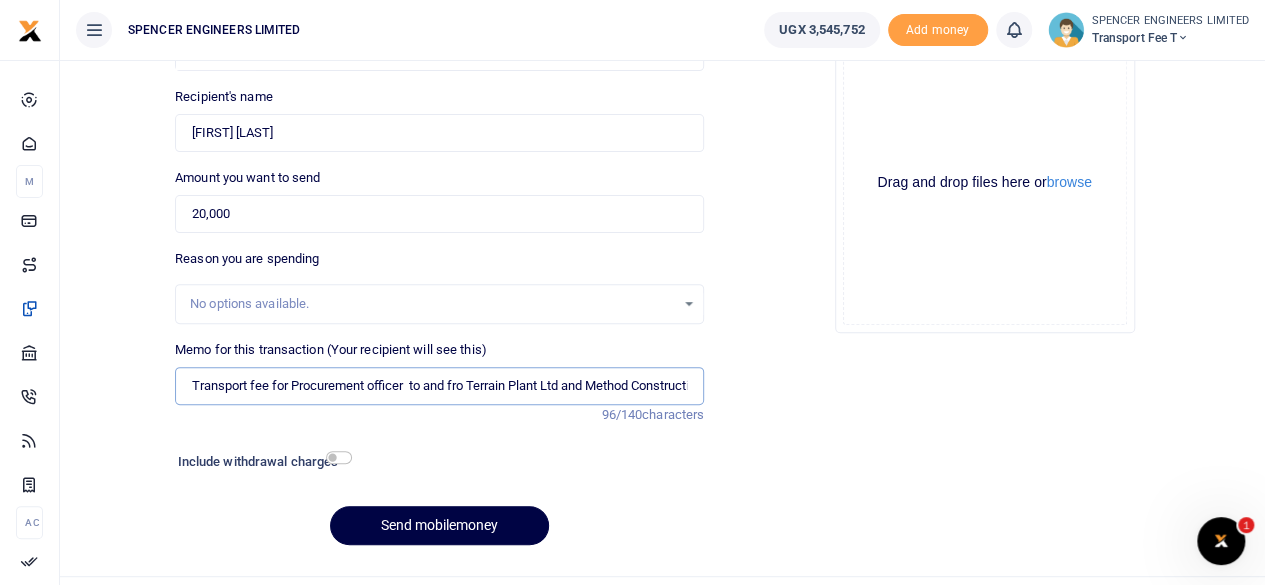 click on "Transport fee for Procurement officer  to and fro Terrain Plant Ltd and Method Construction Ltd" at bounding box center [439, 386] 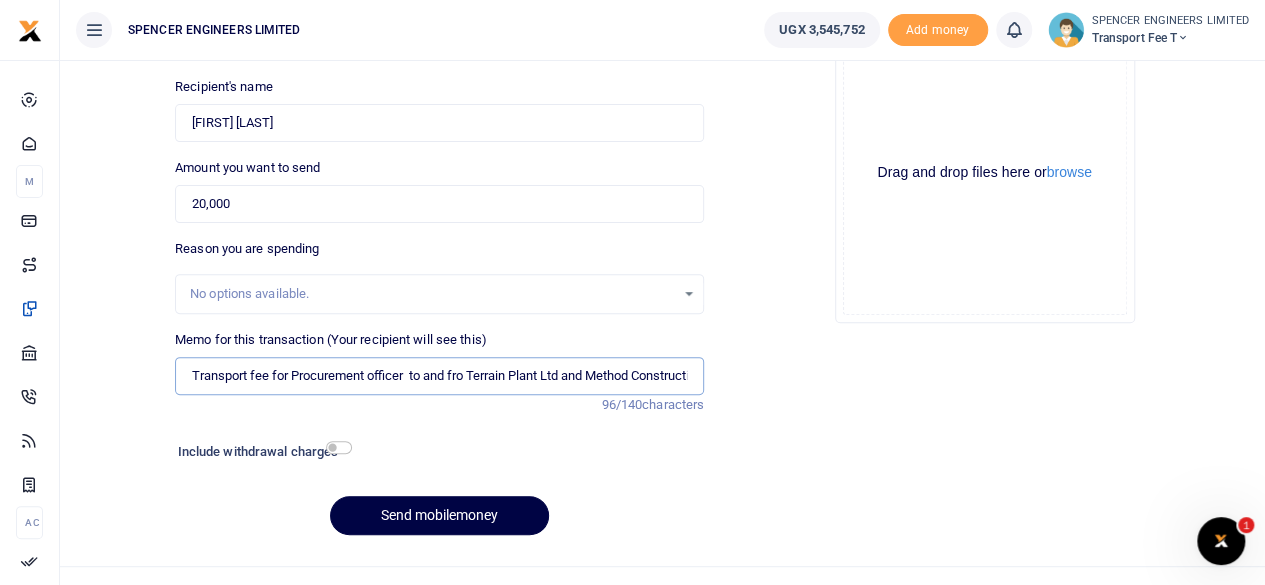 scroll, scrollTop: 242, scrollLeft: 0, axis: vertical 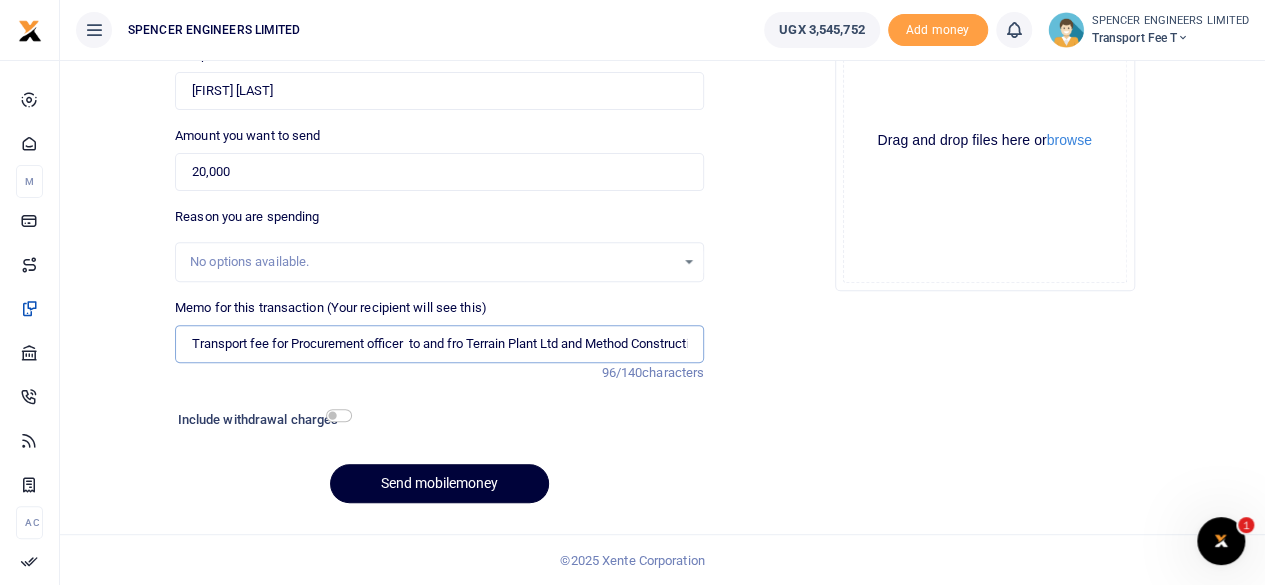 type on "Transport fee for Procurement officer  to and fro Terrain Plant Ltd and Method Construction Ltd" 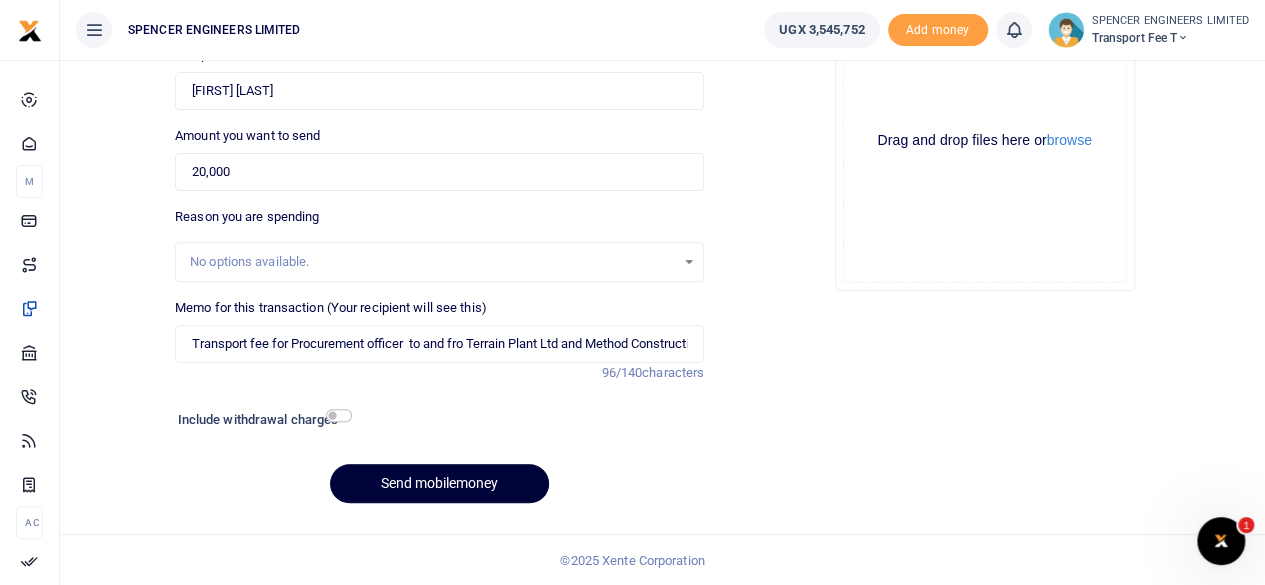 click on "Send mobilemoney" at bounding box center (439, 483) 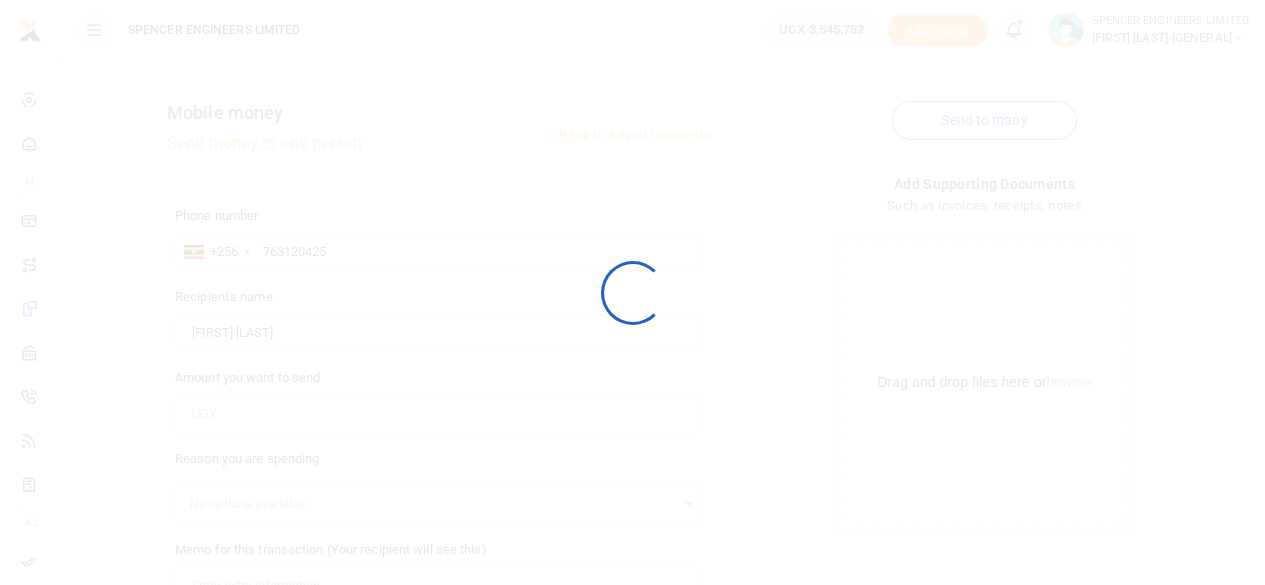 scroll, scrollTop: 242, scrollLeft: 0, axis: vertical 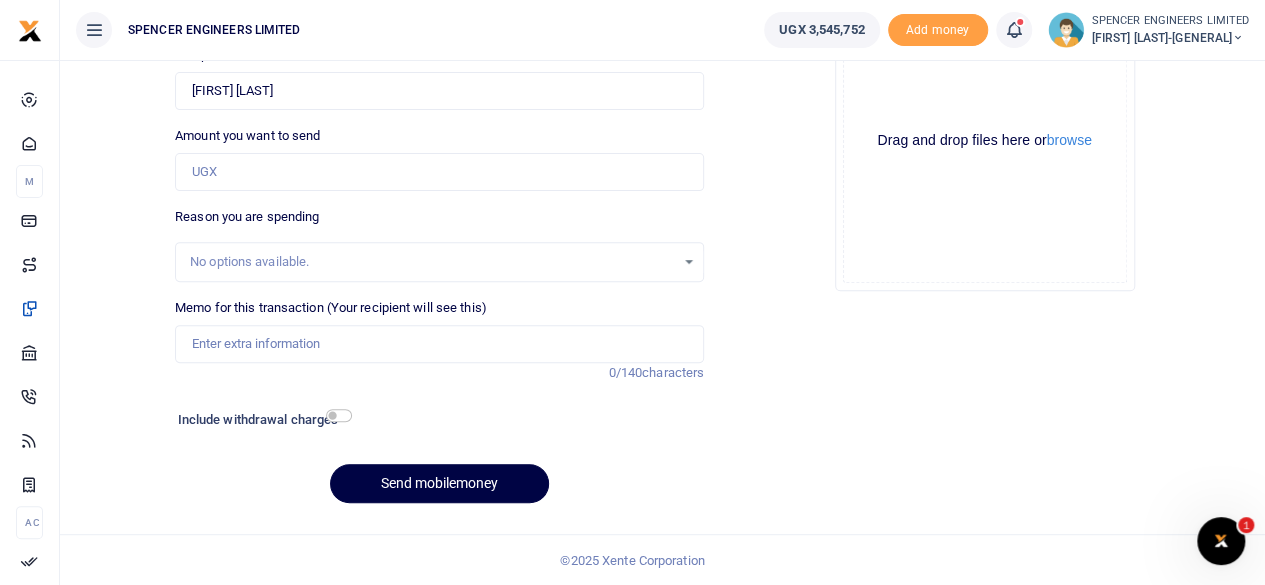 click at bounding box center [1013, 30] 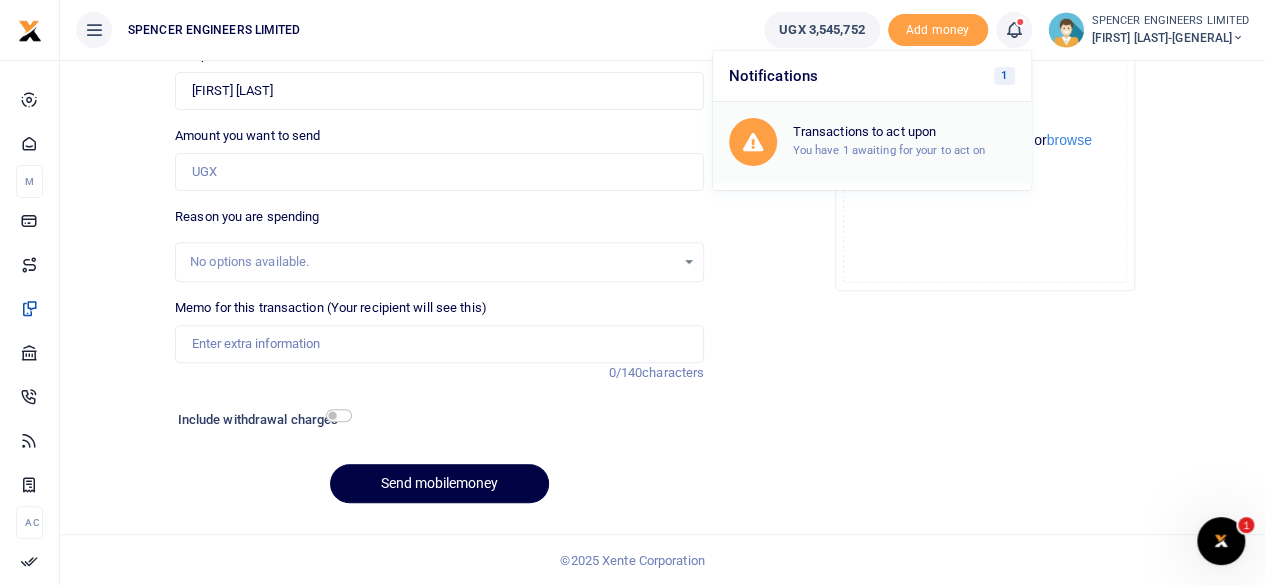 click on "You have 1 awaiting for your to act on" at bounding box center (889, 150) 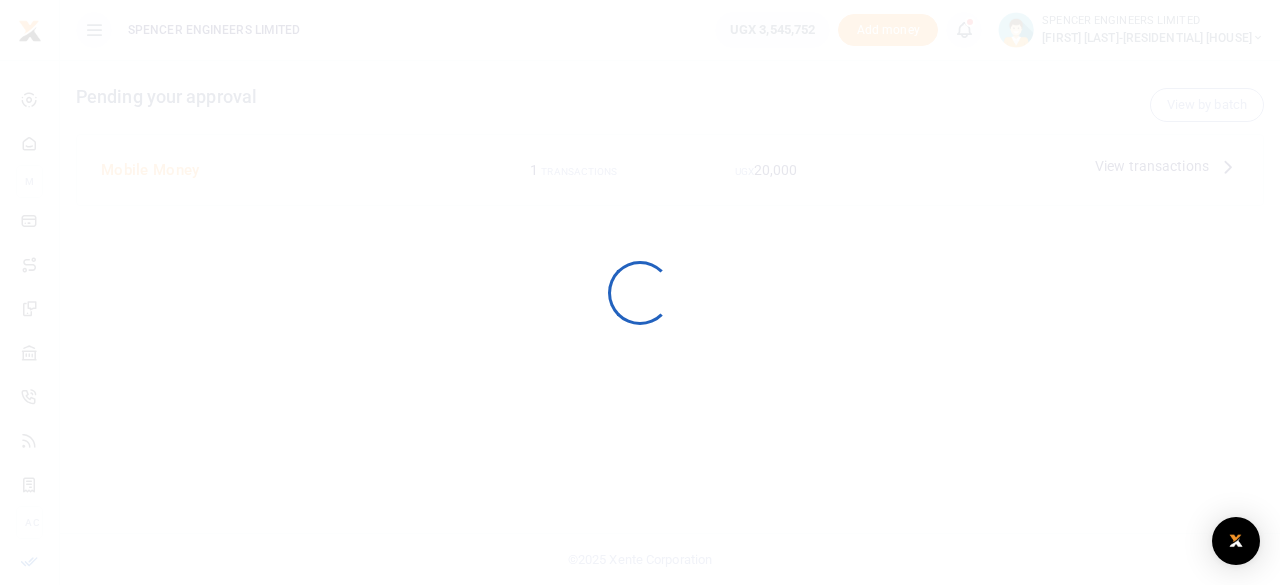 scroll, scrollTop: 0, scrollLeft: 0, axis: both 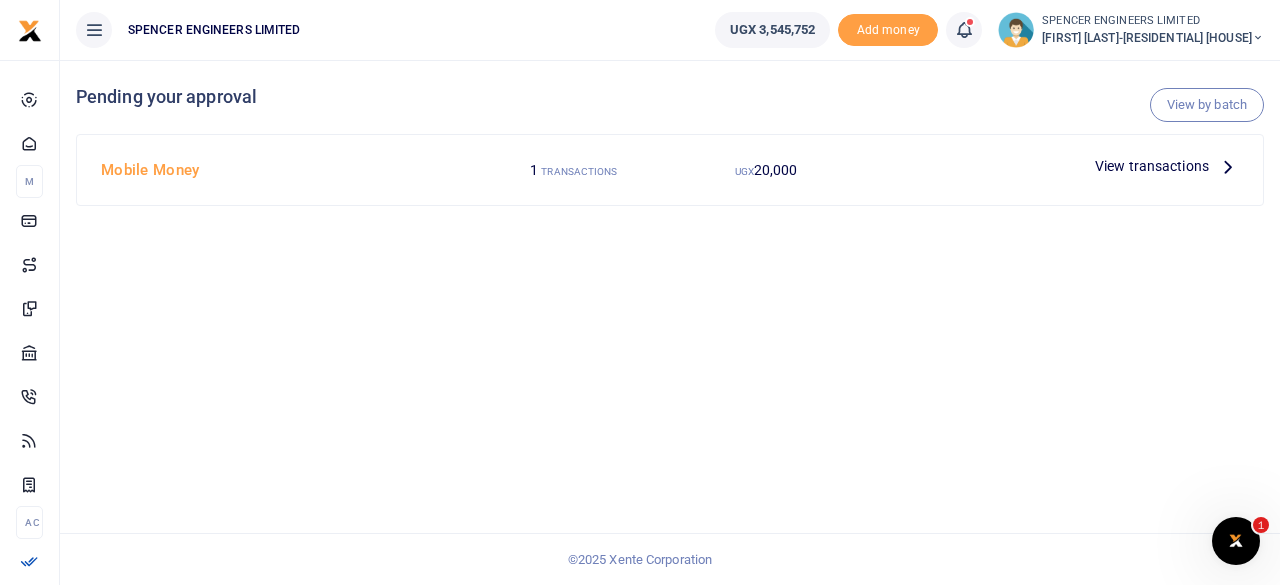 click on "View transactions" at bounding box center [1152, 166] 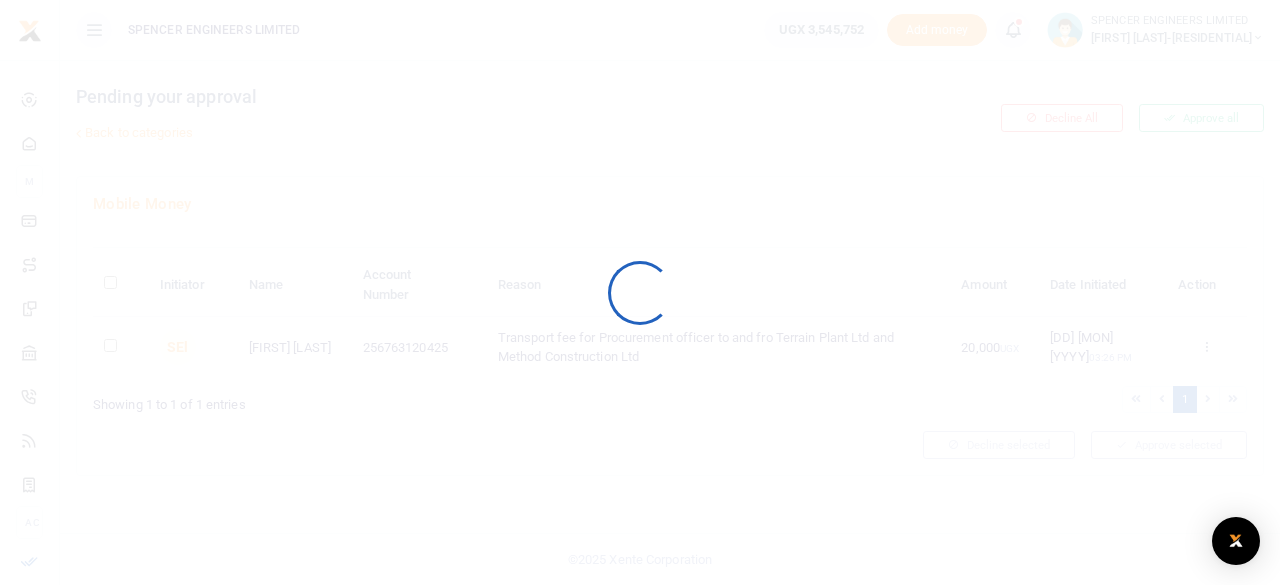 scroll, scrollTop: 0, scrollLeft: 0, axis: both 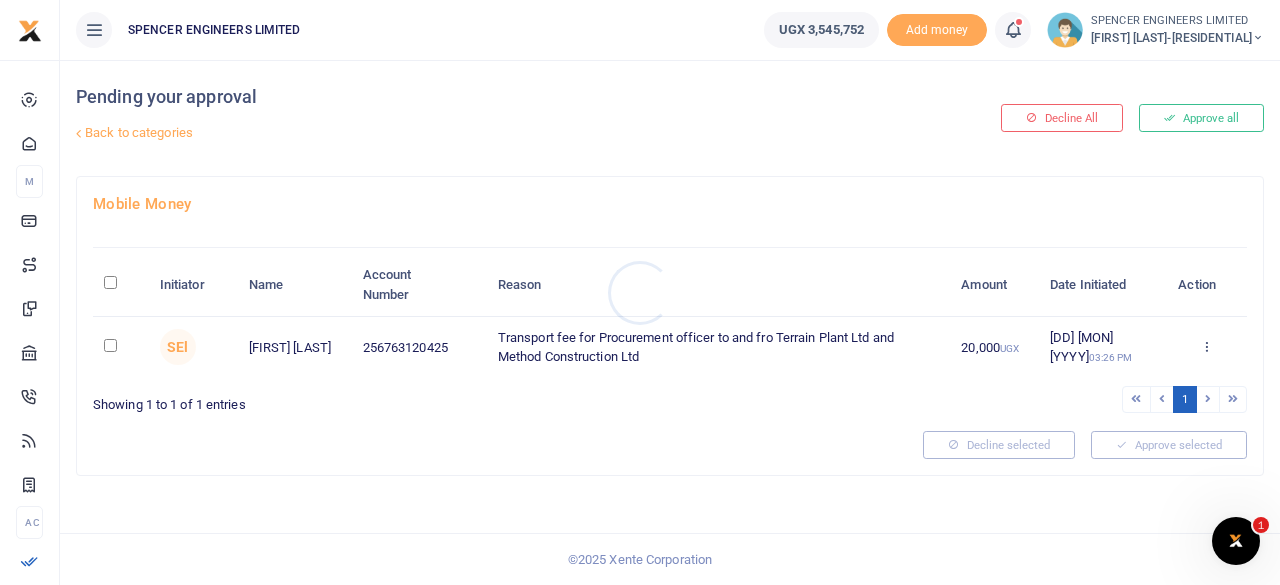 click at bounding box center (640, 292) 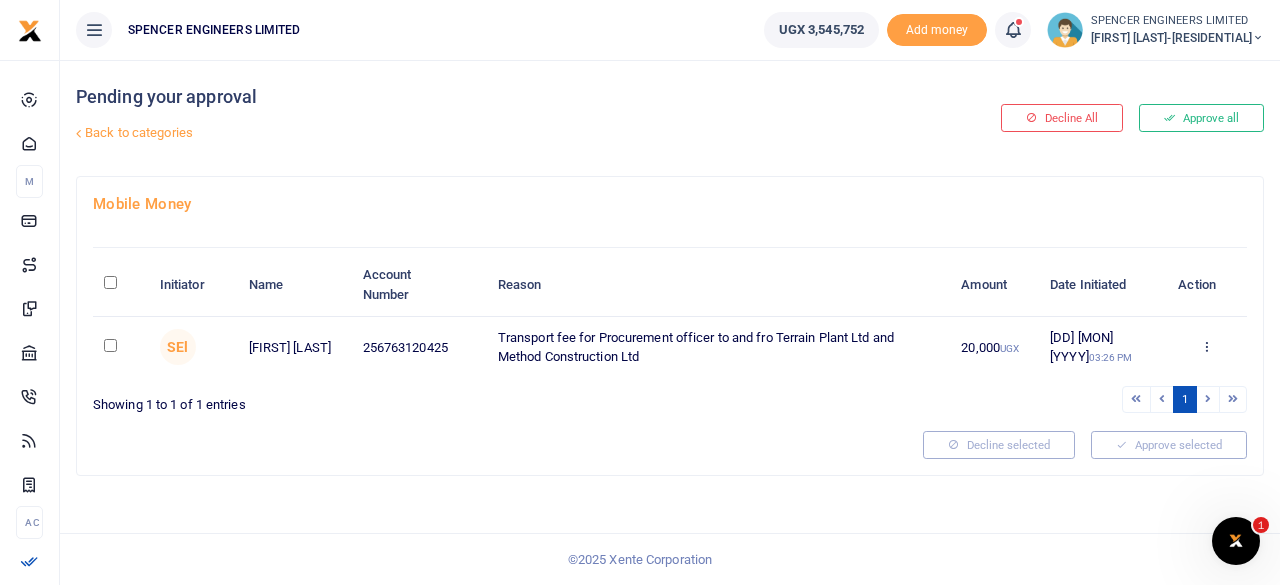 click at bounding box center (110, 345) 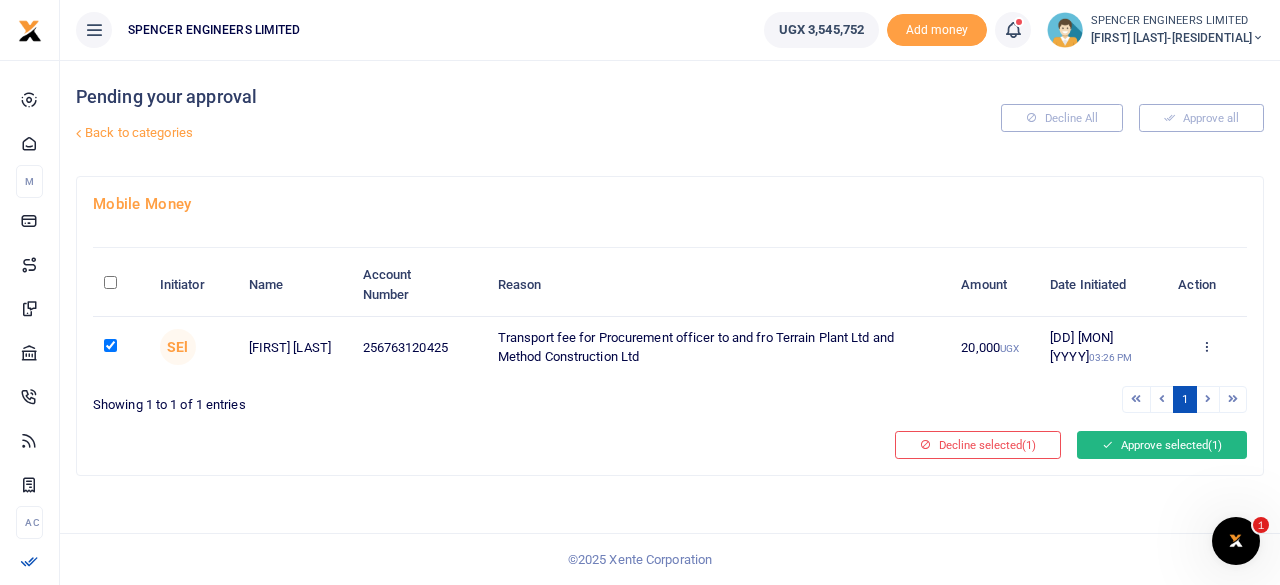 click on "Approve selected  (1)" at bounding box center (1162, 445) 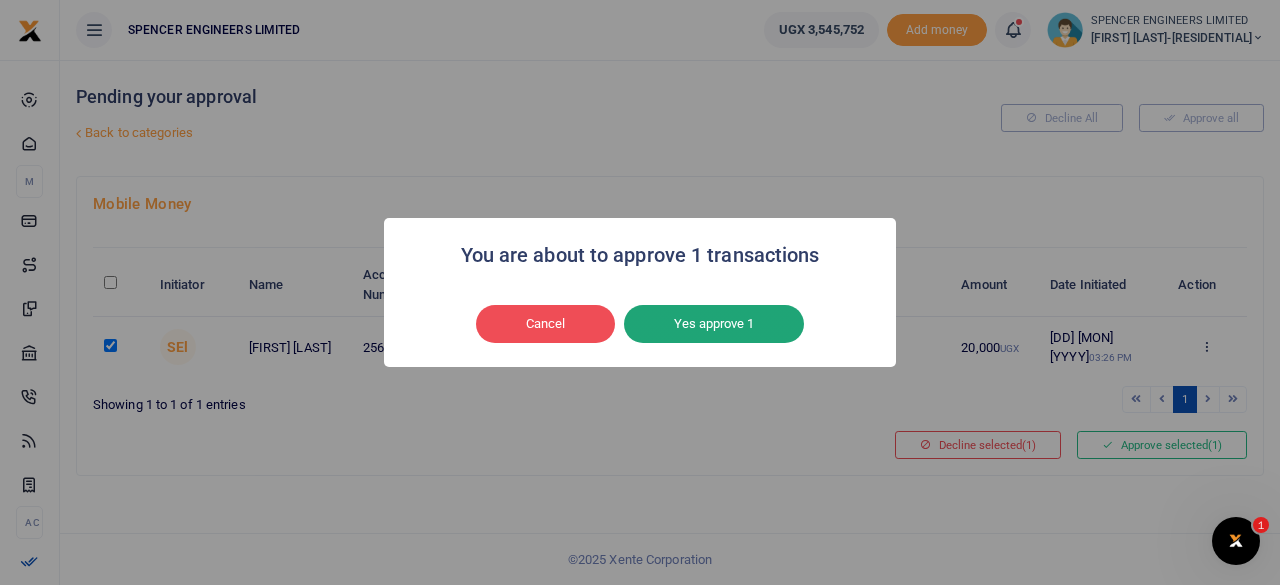 click on "Yes approve 1" at bounding box center [714, 324] 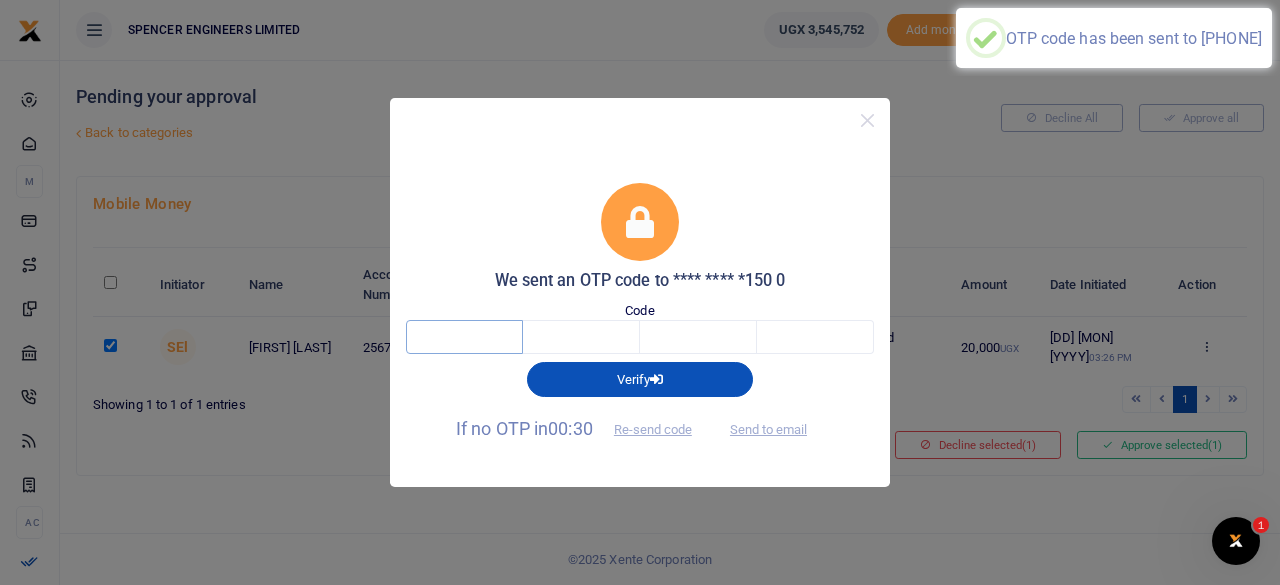 click at bounding box center (464, 337) 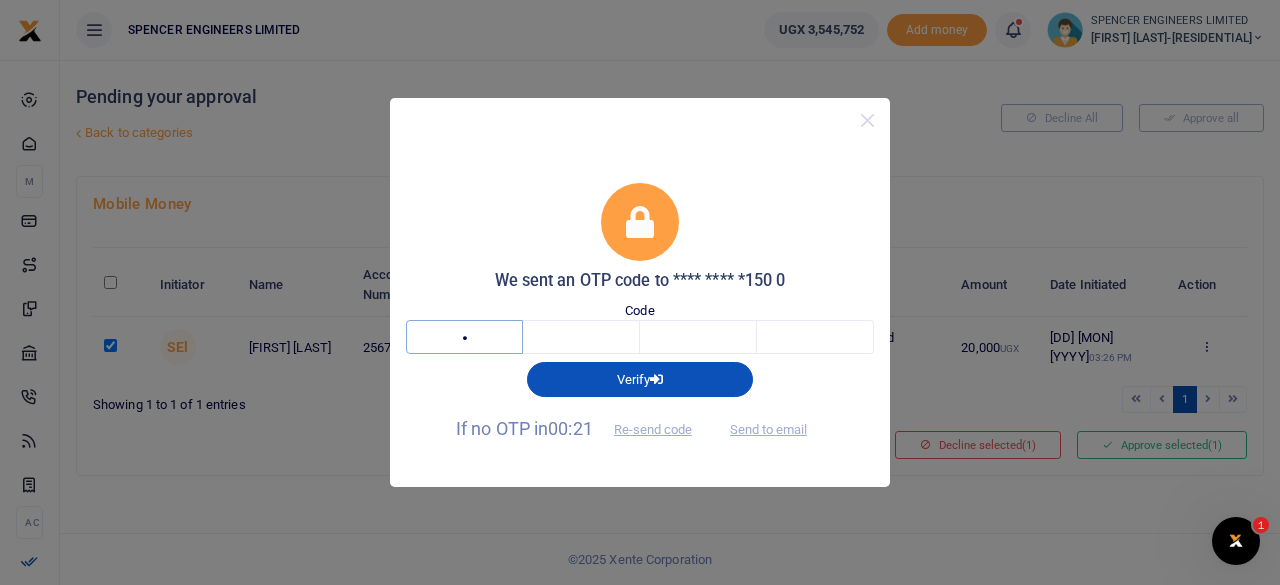 type on "3" 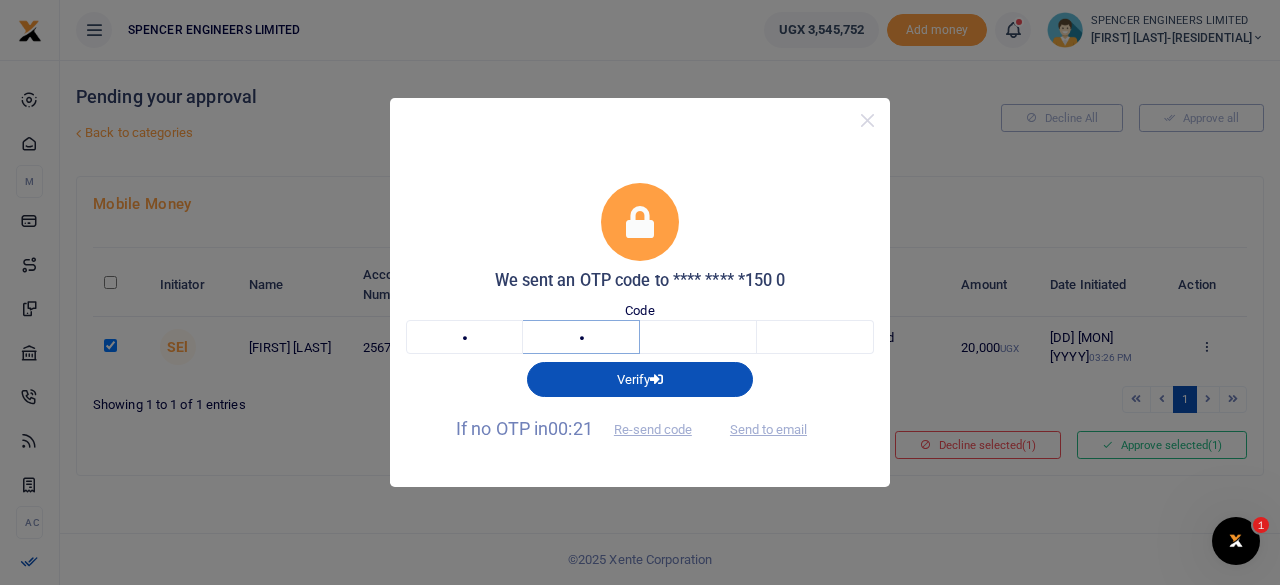 type on "3" 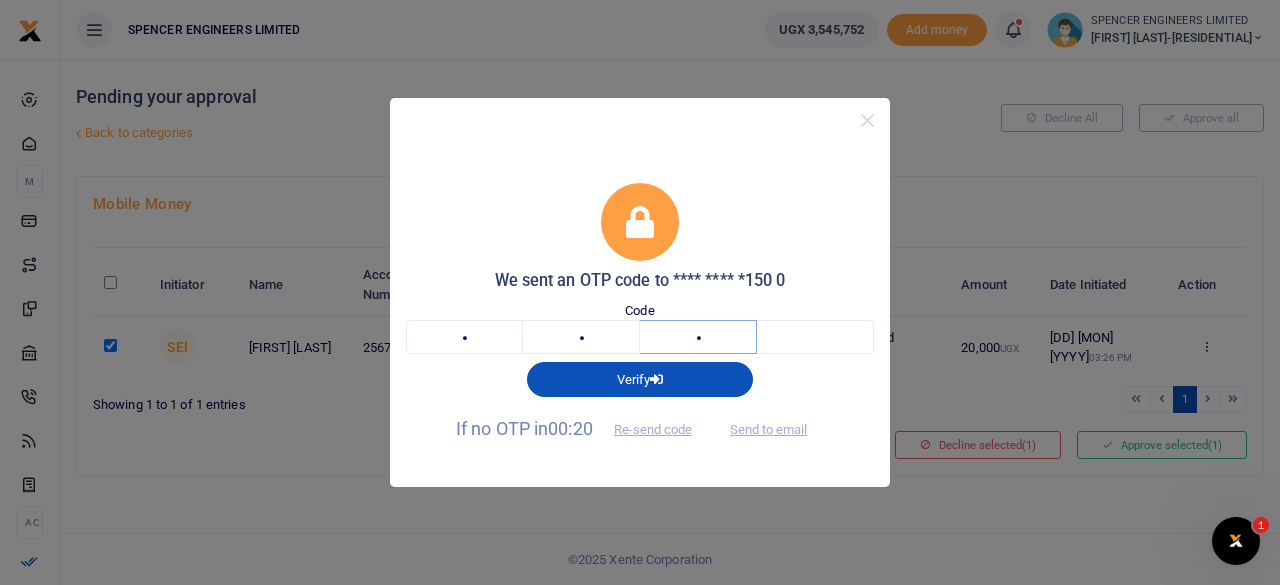 type on "9" 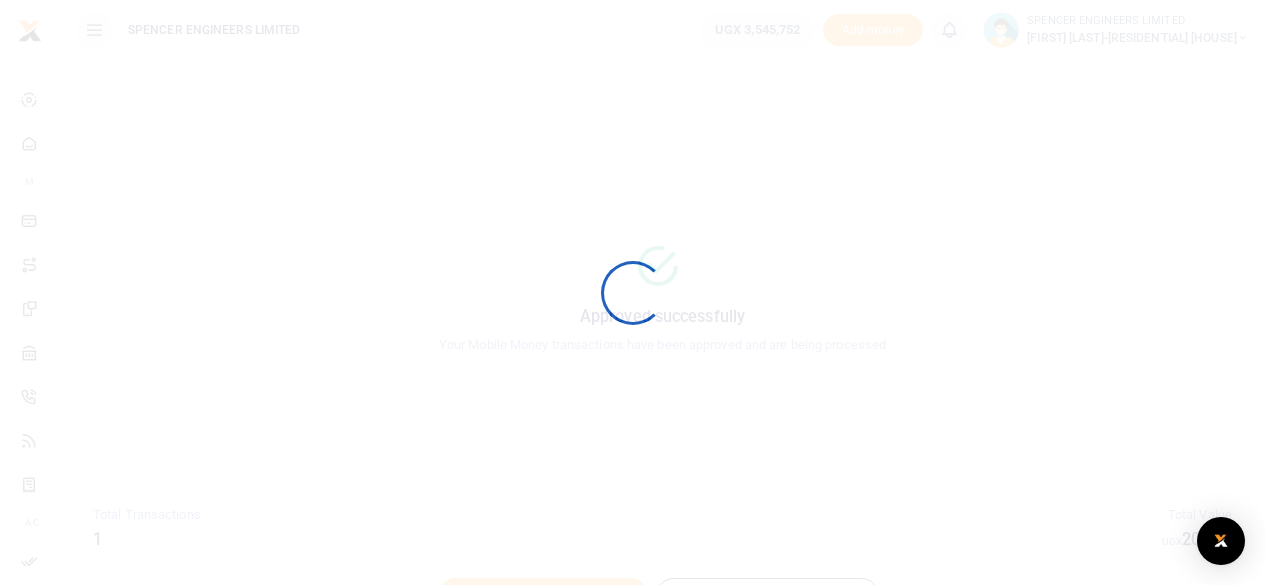scroll, scrollTop: 0, scrollLeft: 0, axis: both 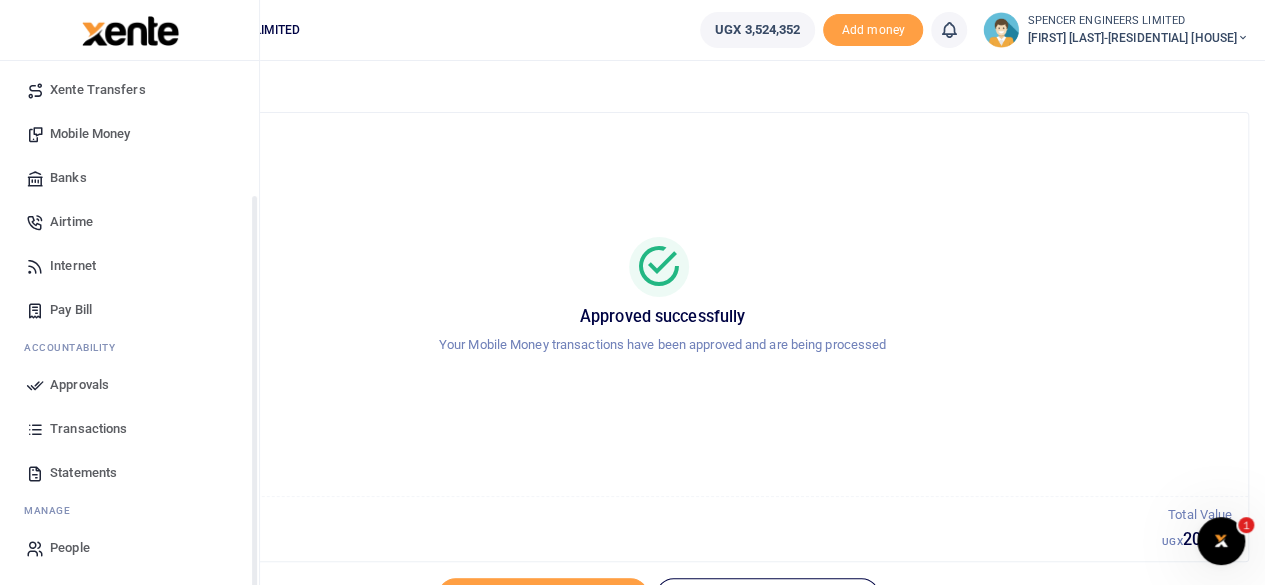 click on "Transactions" at bounding box center [88, 429] 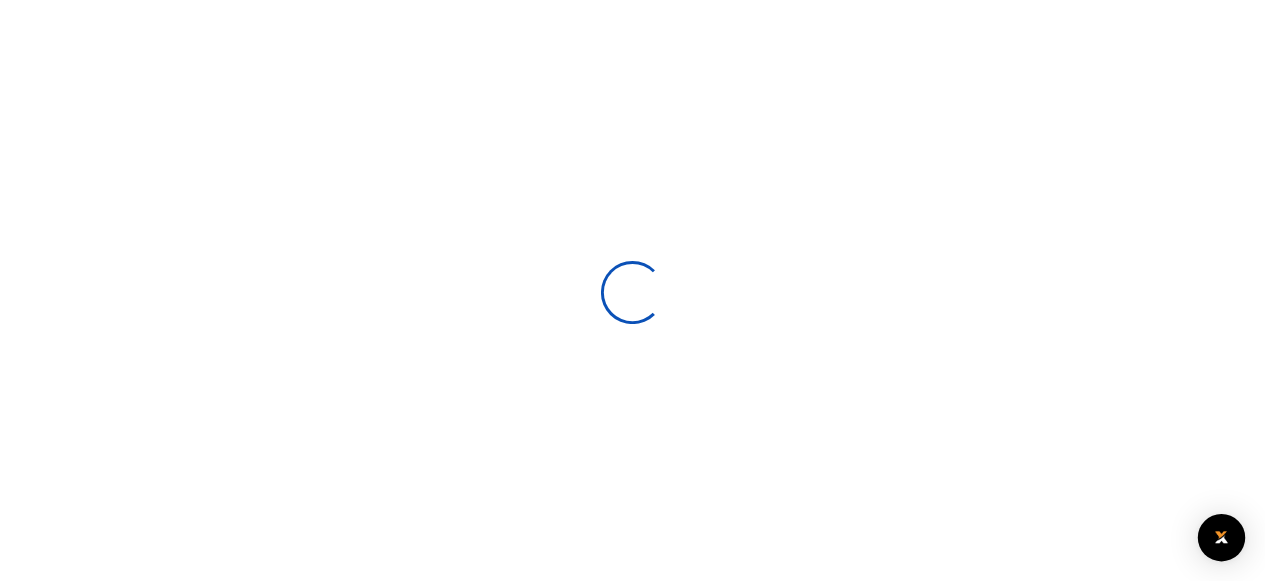 scroll, scrollTop: 0, scrollLeft: 0, axis: both 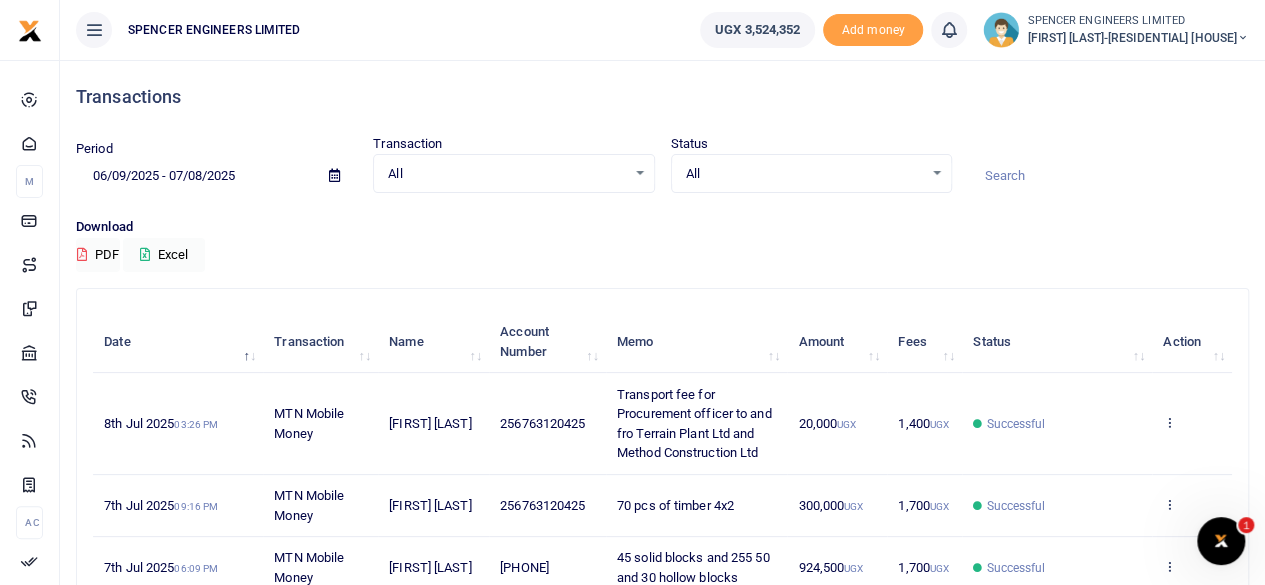 click at bounding box center (1243, 38) 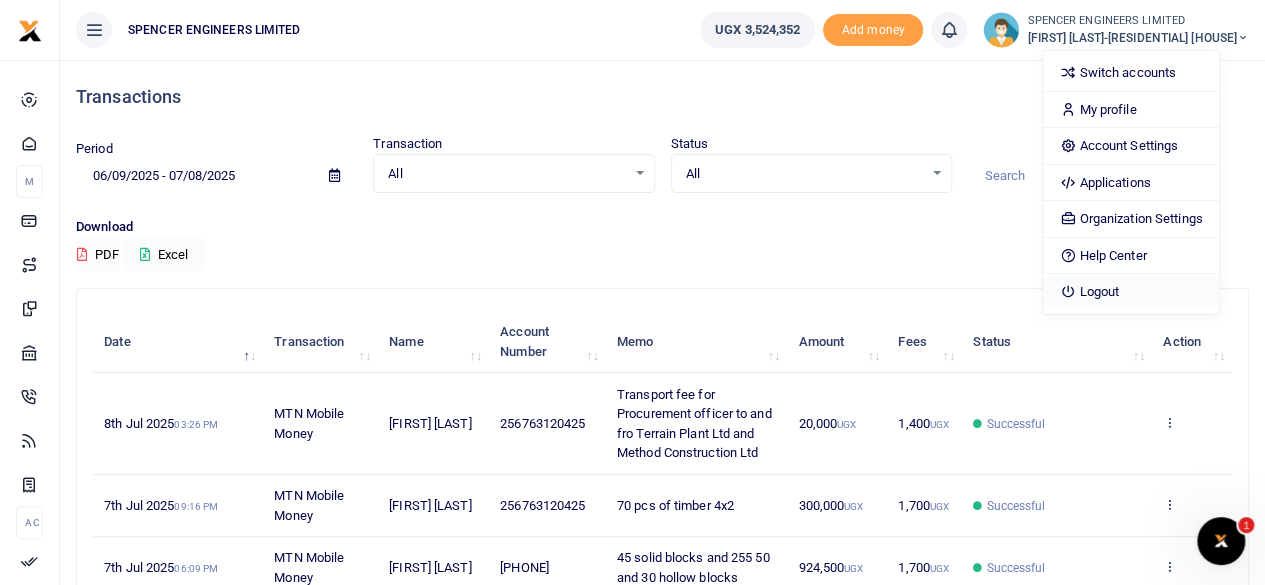 click on "Logout" at bounding box center [1130, 292] 